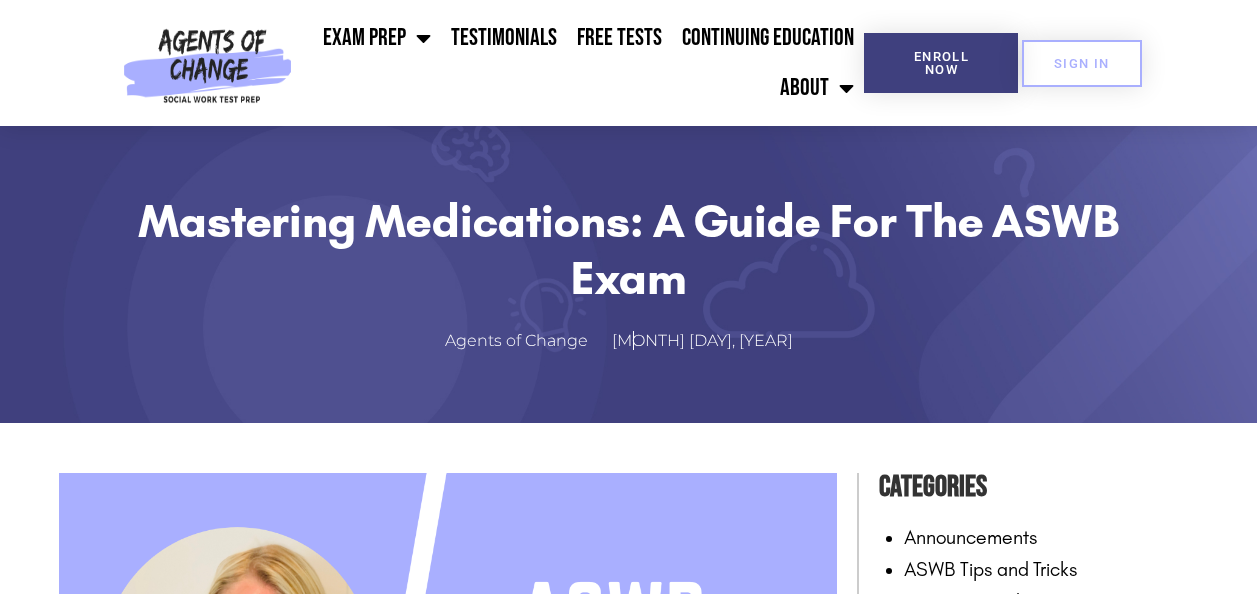 scroll, scrollTop: 0, scrollLeft: 0, axis: both 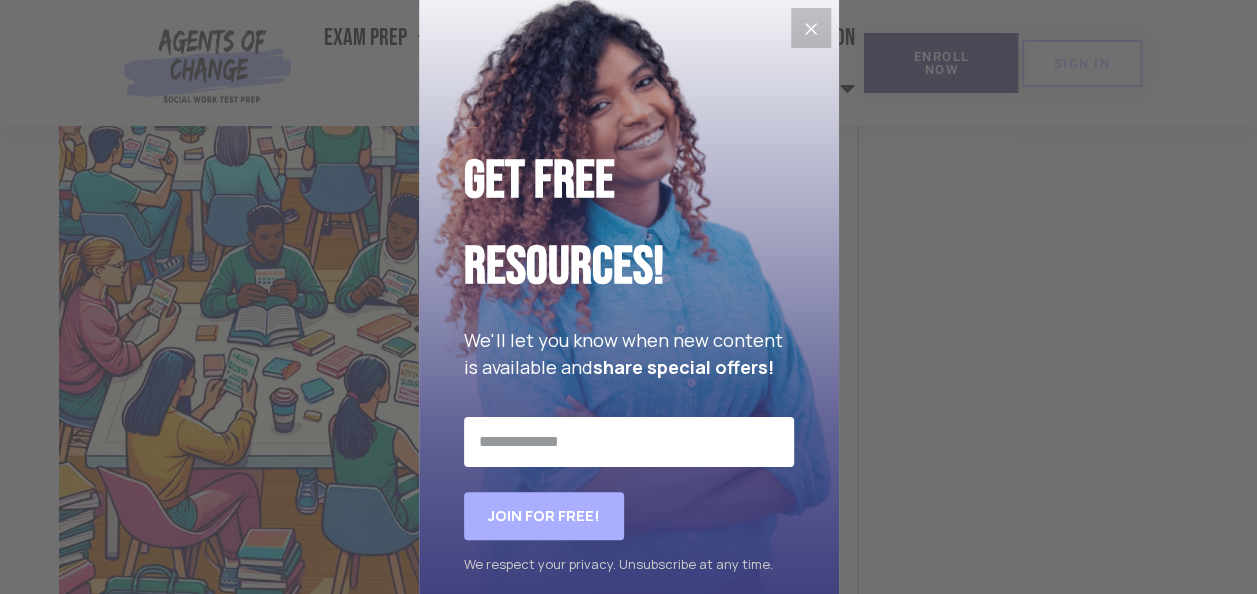 click 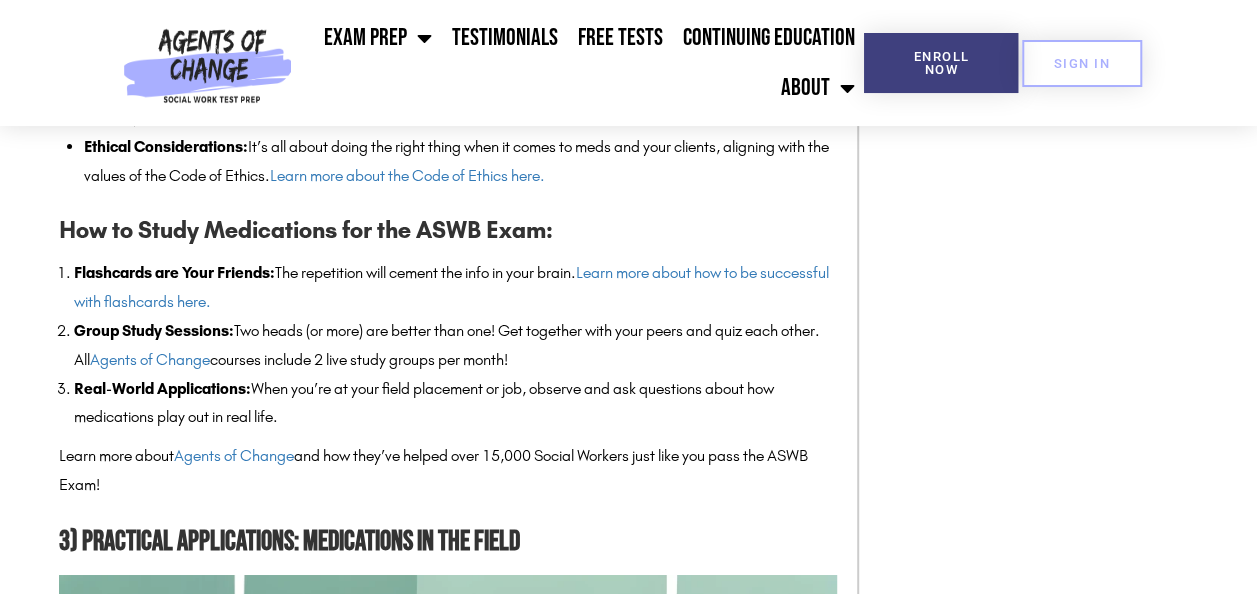 scroll, scrollTop: 3280, scrollLeft: 0, axis: vertical 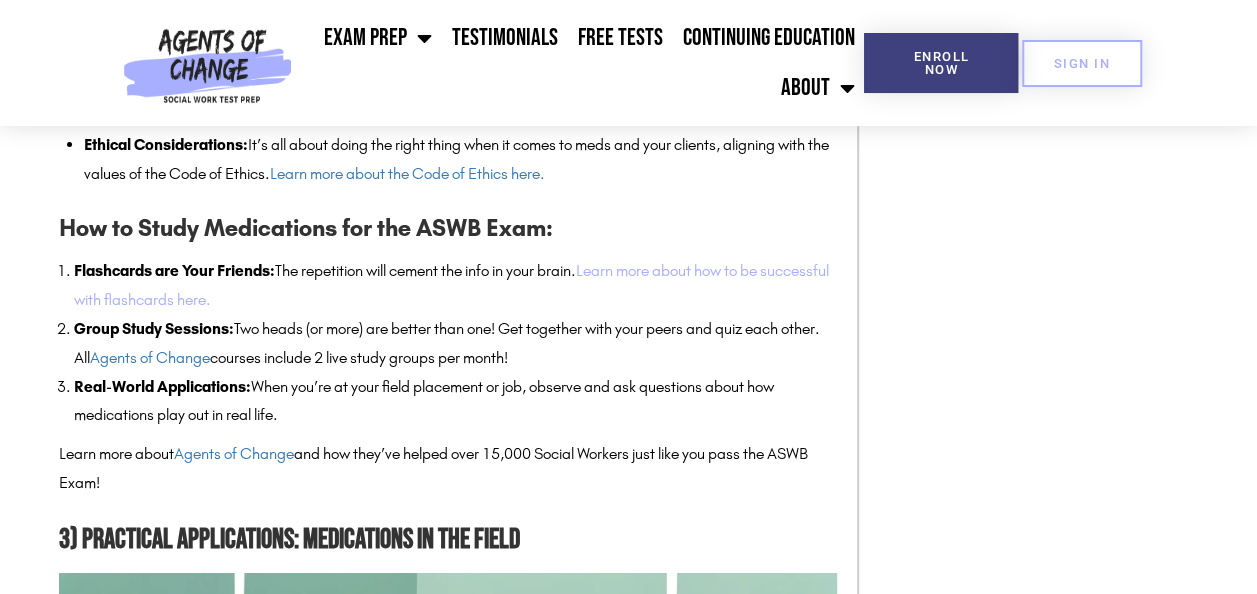 click on "Learn more about how to be successful with flashcards here." at bounding box center (451, 285) 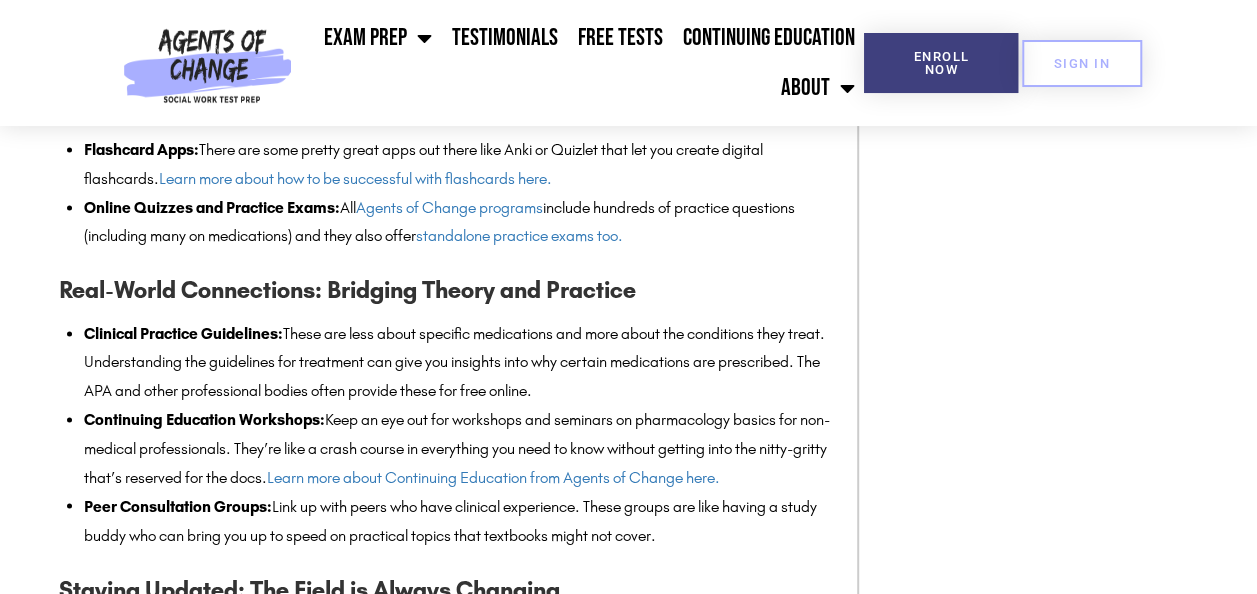 scroll, scrollTop: 5192, scrollLeft: 0, axis: vertical 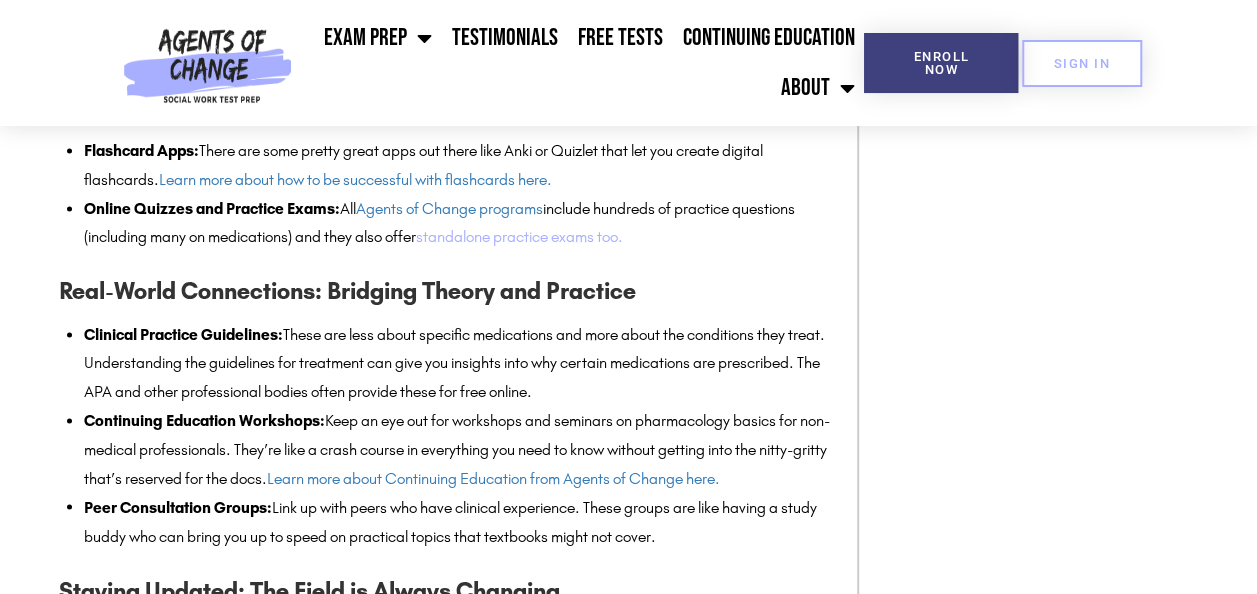 click on "standalone practice exams too." at bounding box center [519, 236] 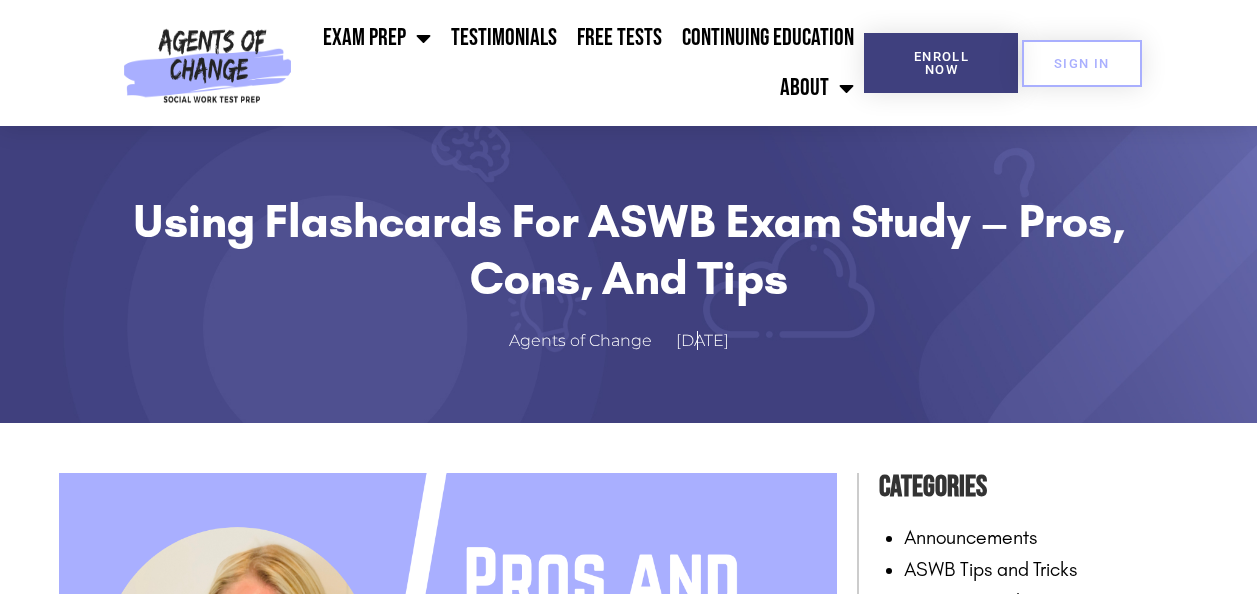 scroll, scrollTop: 0, scrollLeft: 0, axis: both 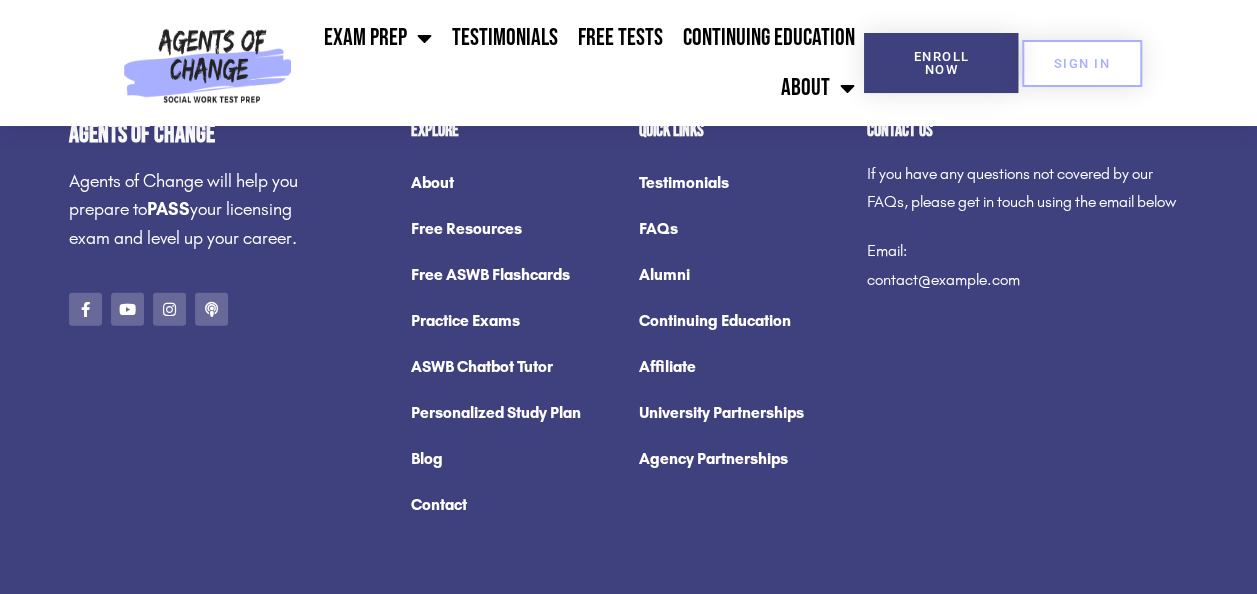 click on "Contact" 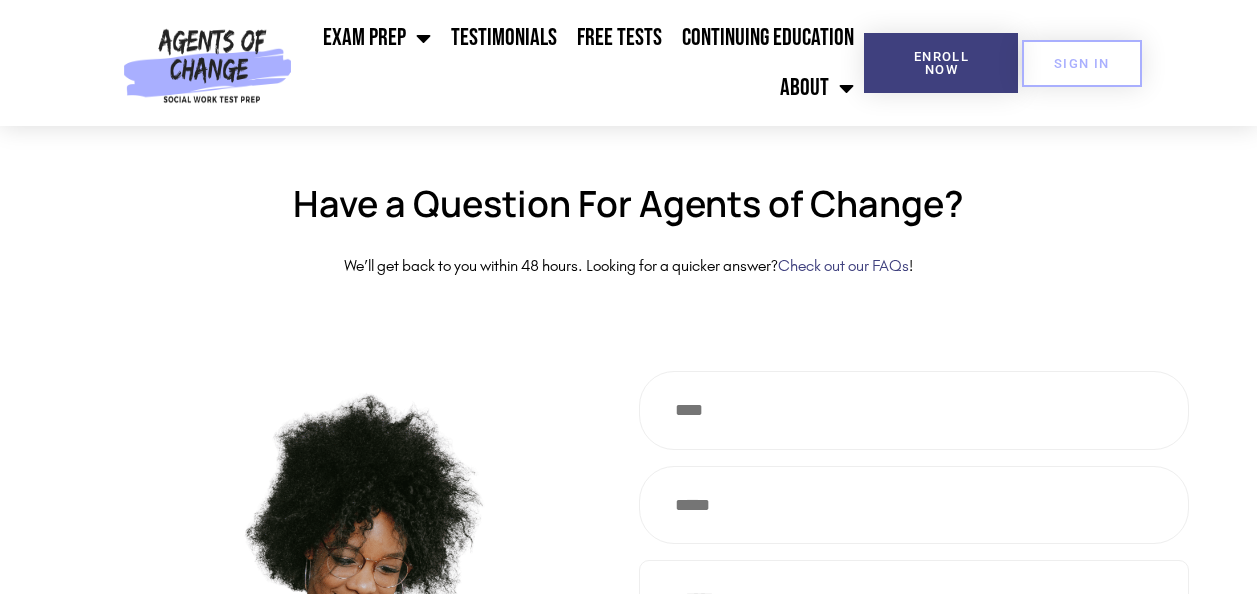 scroll, scrollTop: 0, scrollLeft: 0, axis: both 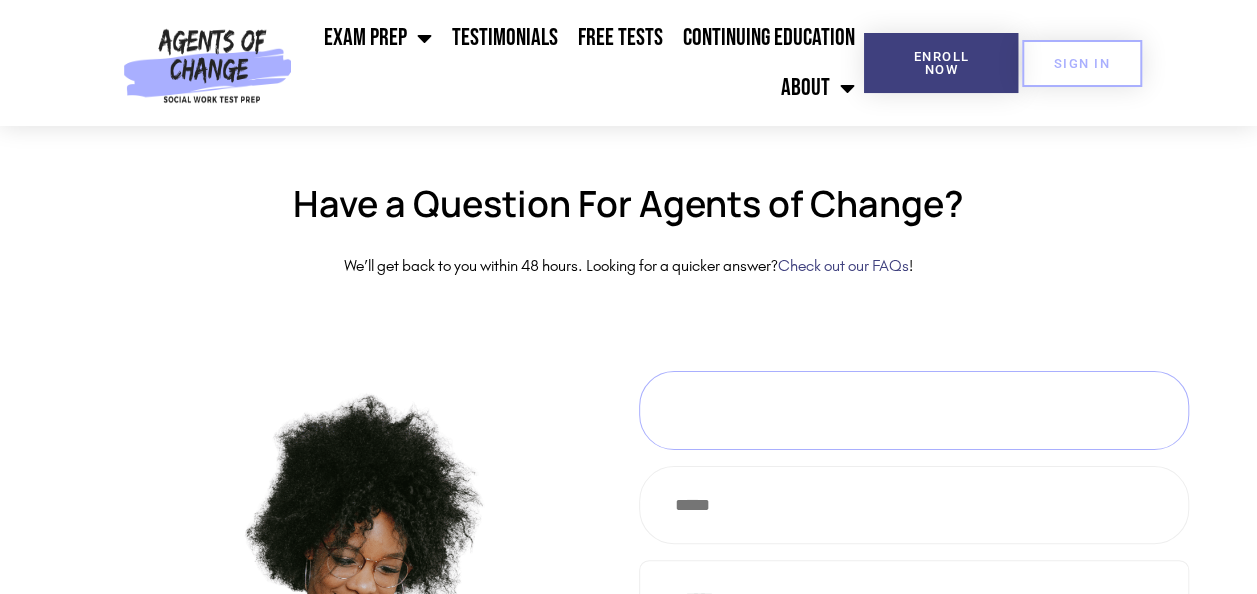 click at bounding box center (914, 410) 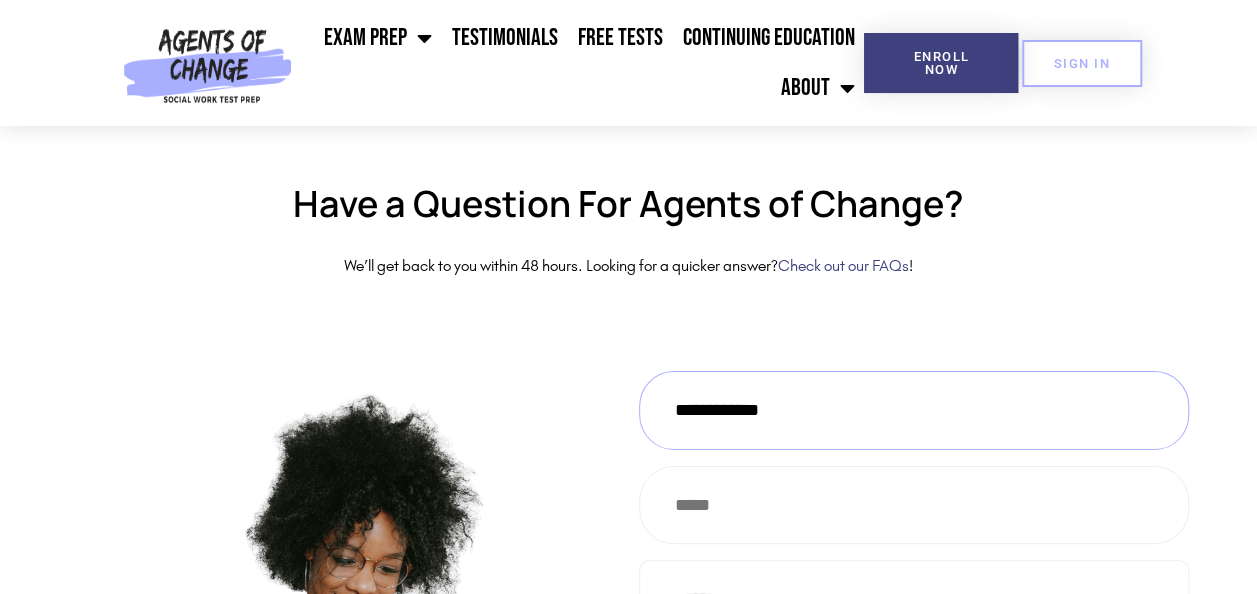 type on "**********" 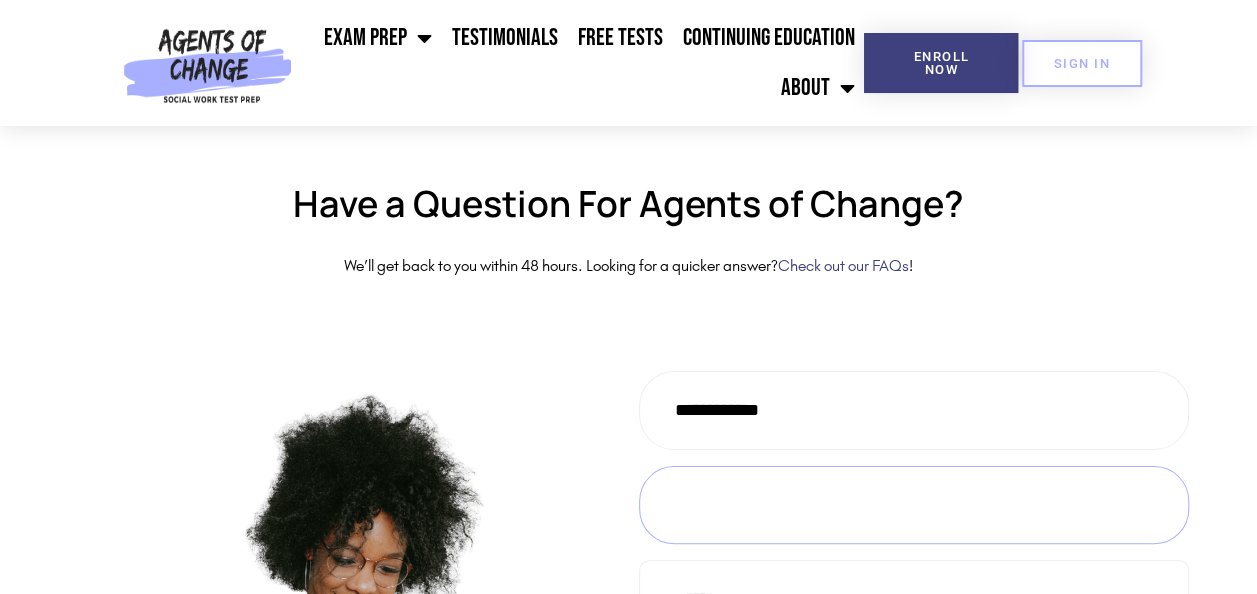 click at bounding box center (914, 505) 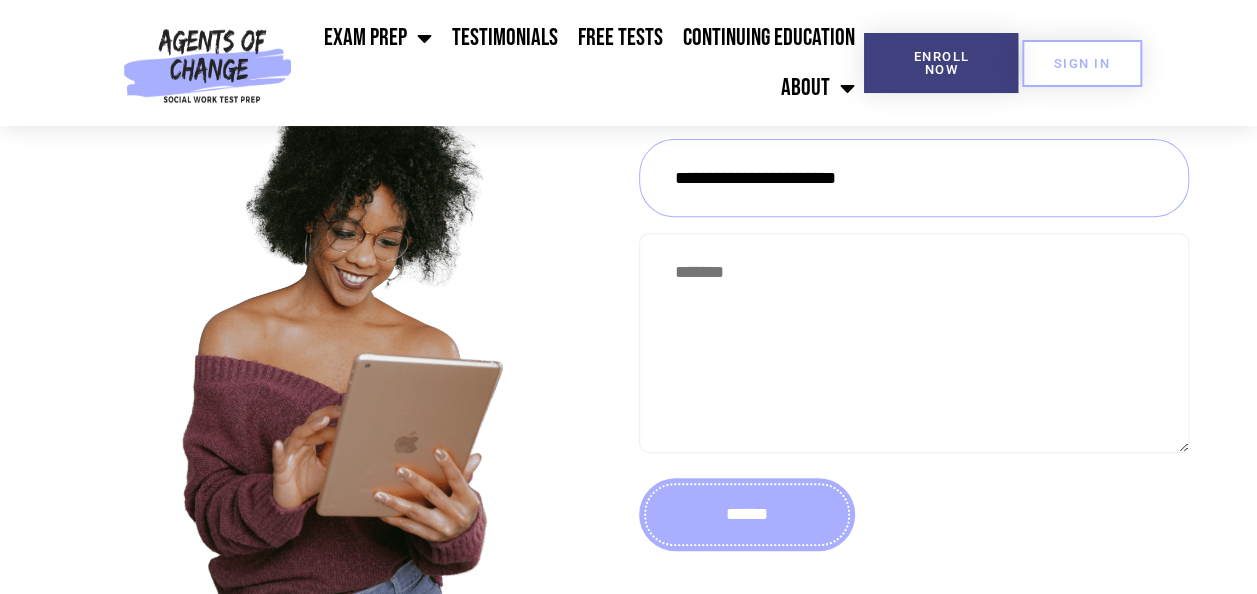 scroll, scrollTop: 325, scrollLeft: 0, axis: vertical 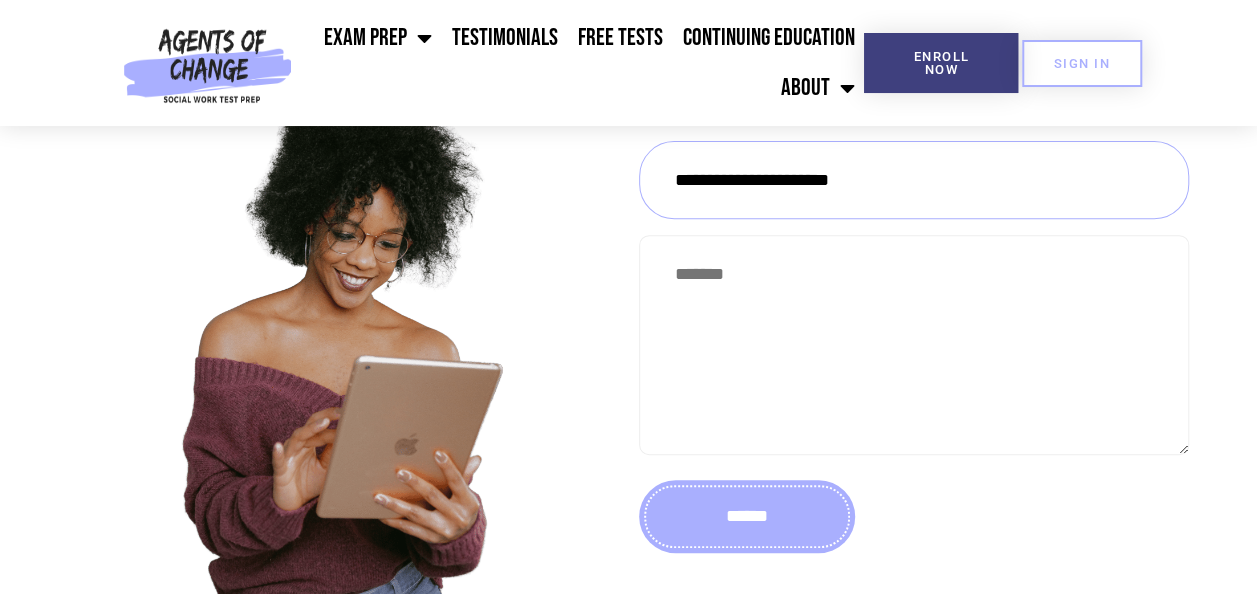 type on "**********" 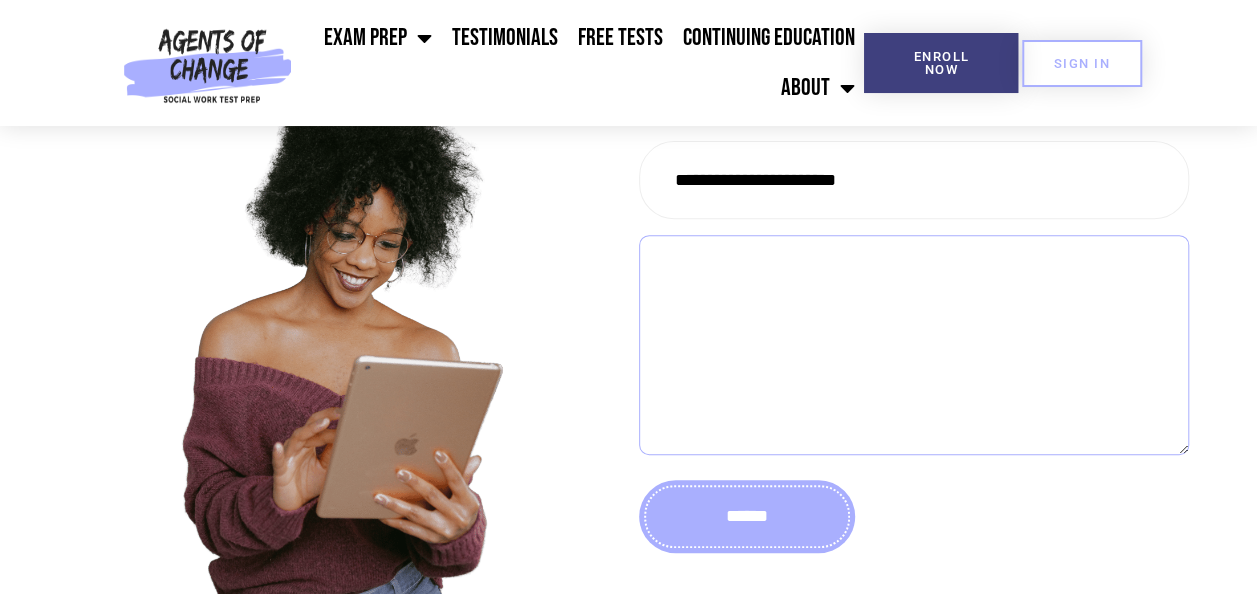 click at bounding box center [914, 345] 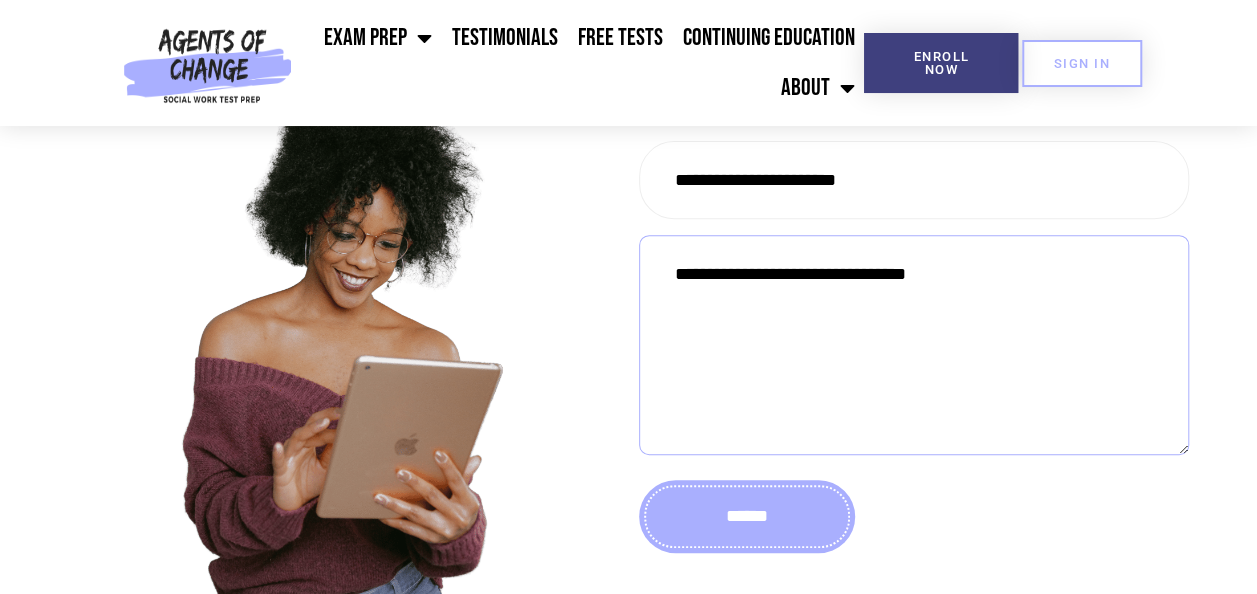 click on "**********" at bounding box center [914, 345] 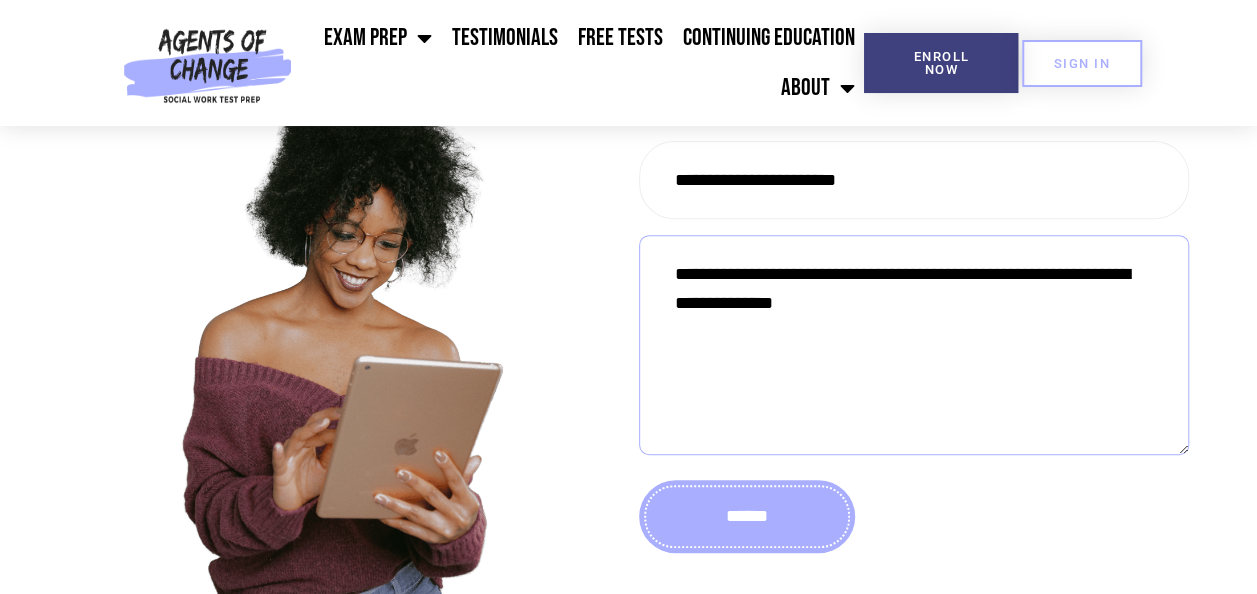 click on "**********" at bounding box center [914, 345] 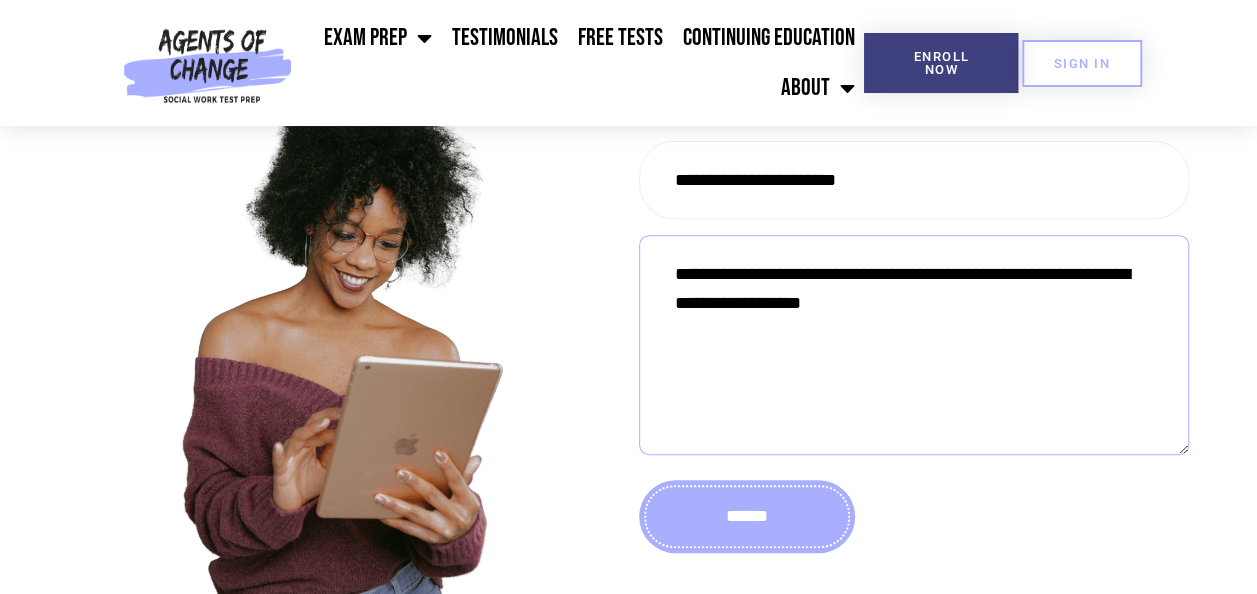 click on "**********" at bounding box center (914, 345) 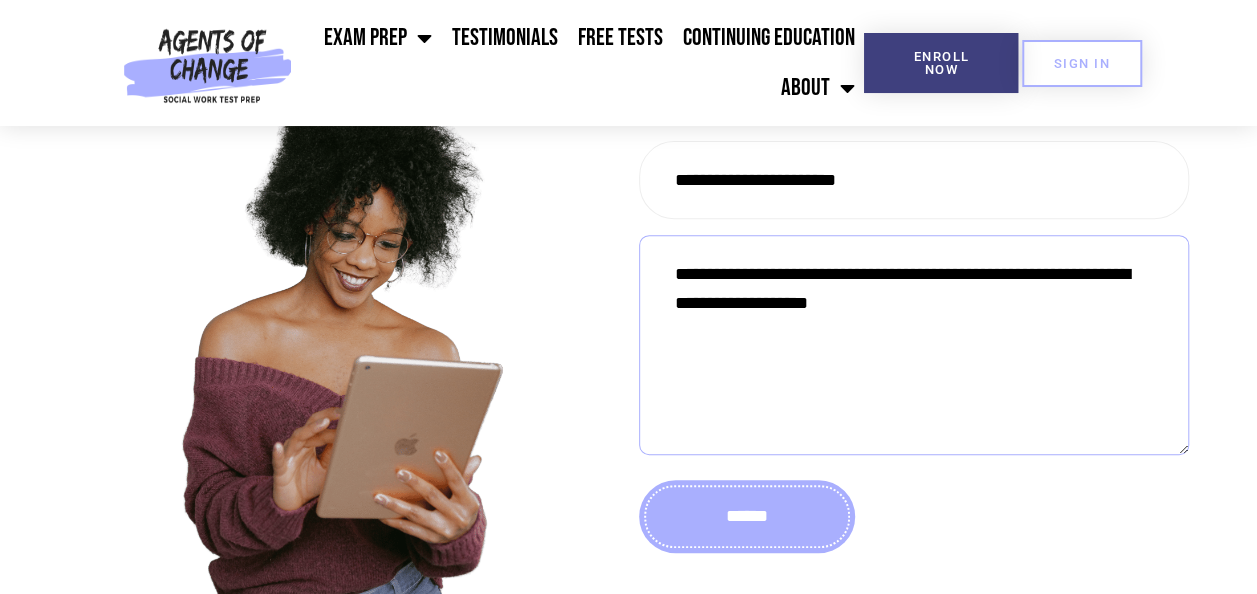 scroll, scrollTop: 325, scrollLeft: 0, axis: vertical 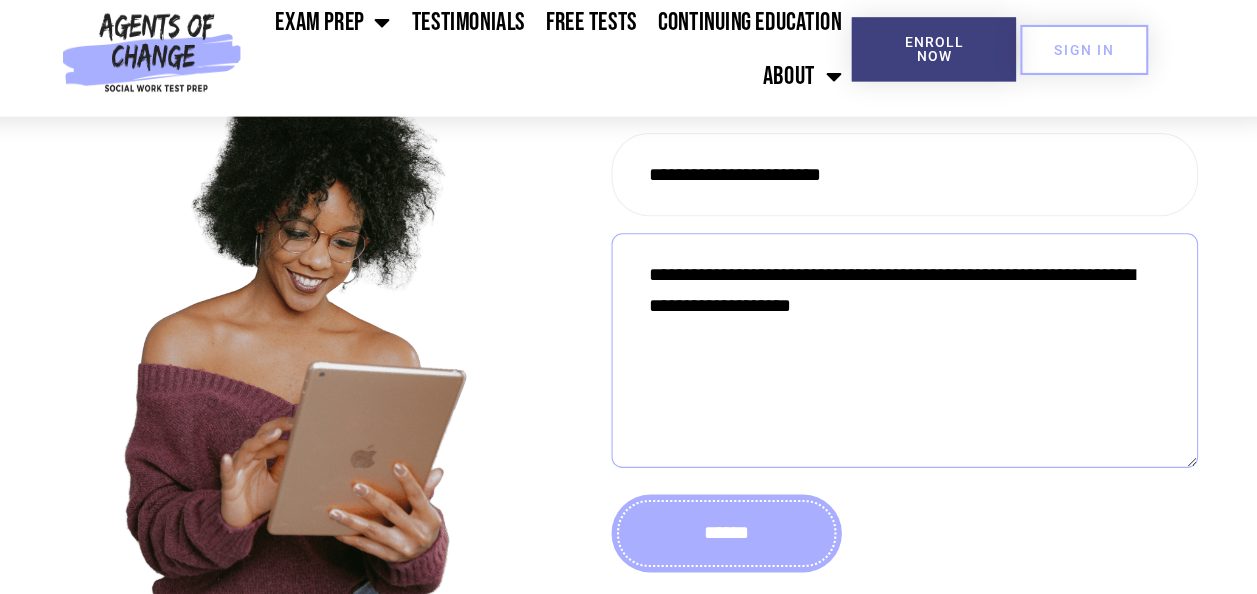 drag, startPoint x: 1152, startPoint y: 271, endPoint x: 1043, endPoint y: 281, distance: 109.457756 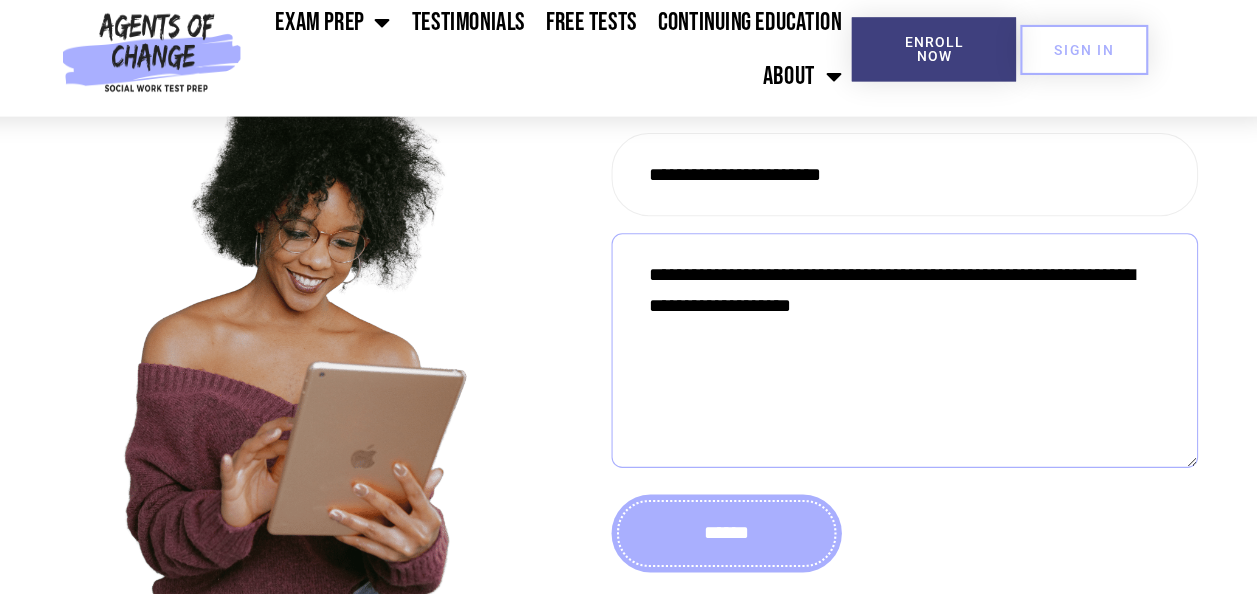 click on "**********" at bounding box center [914, 345] 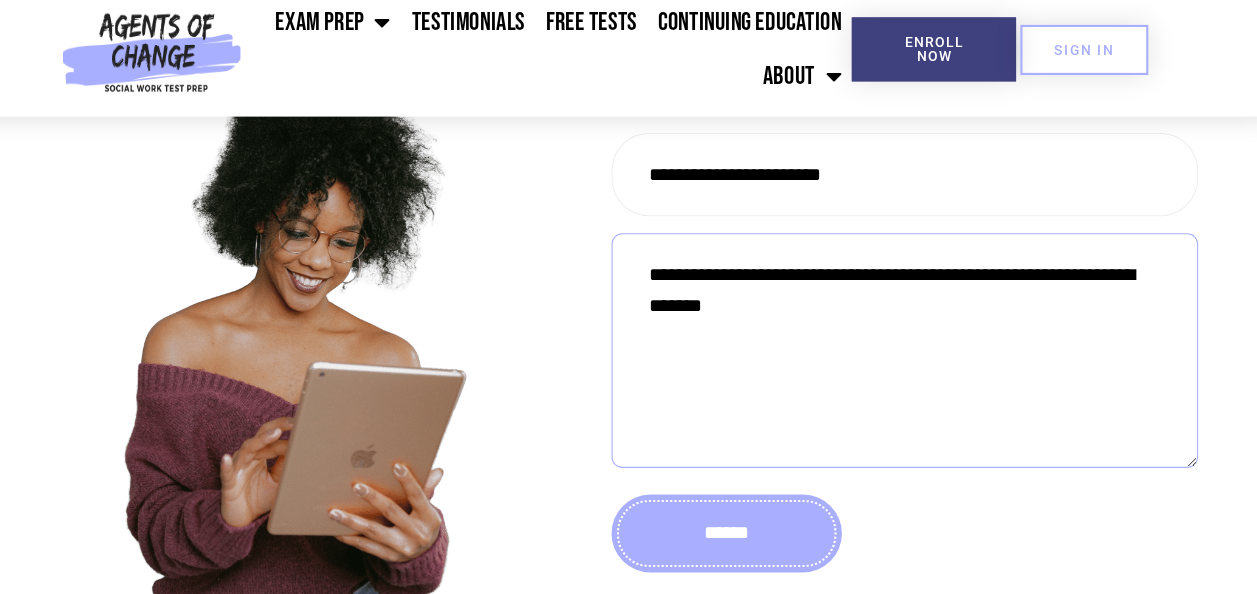 click on "**********" at bounding box center (914, 345) 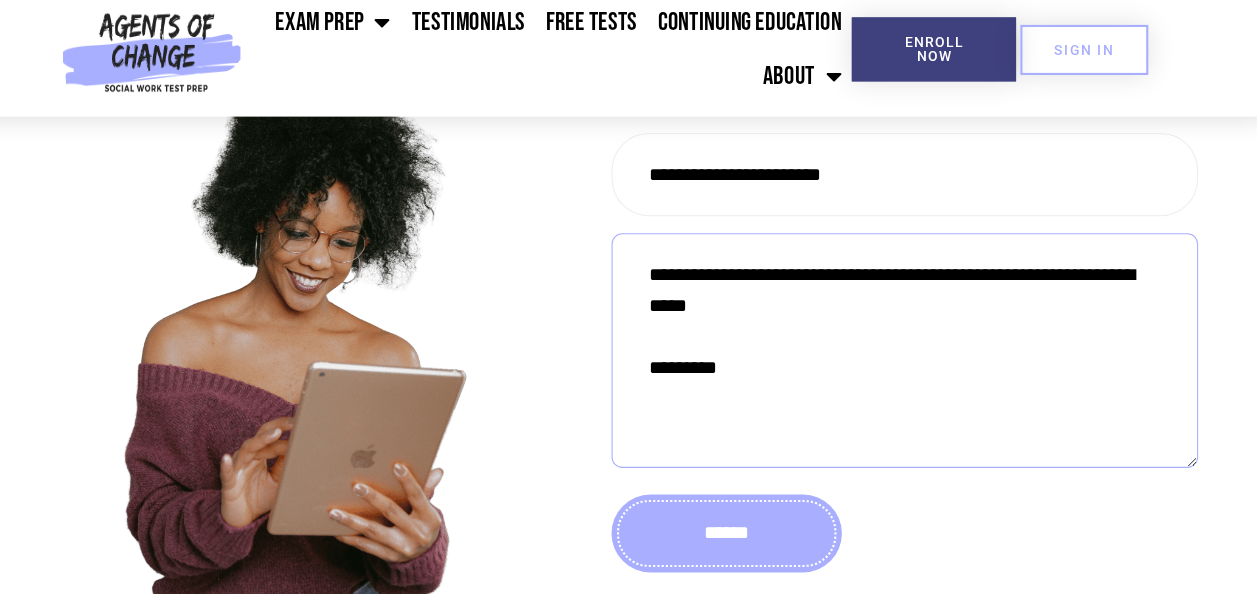 click on "**********" at bounding box center [914, 345] 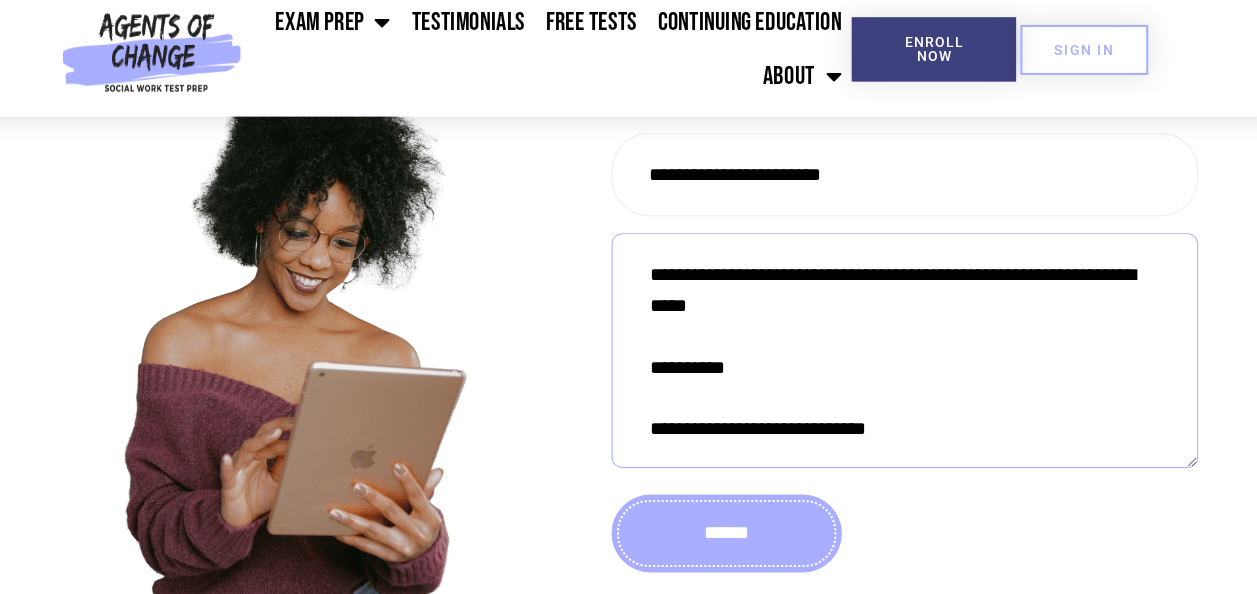 click on "**********" at bounding box center (914, 345) 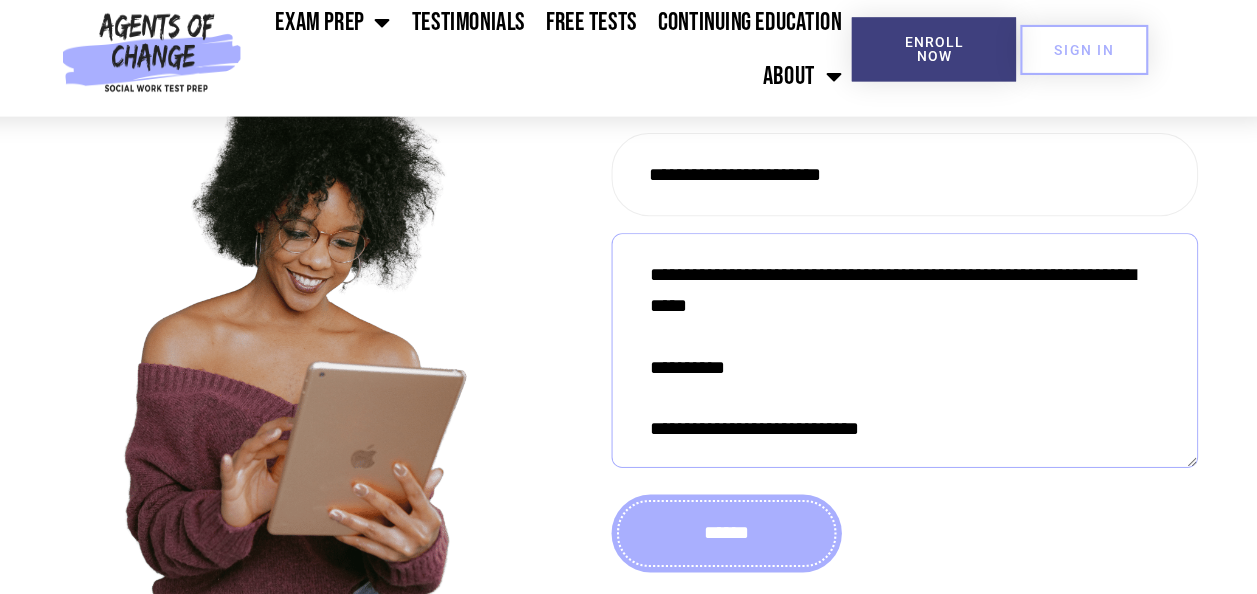 click on "**********" at bounding box center [914, 345] 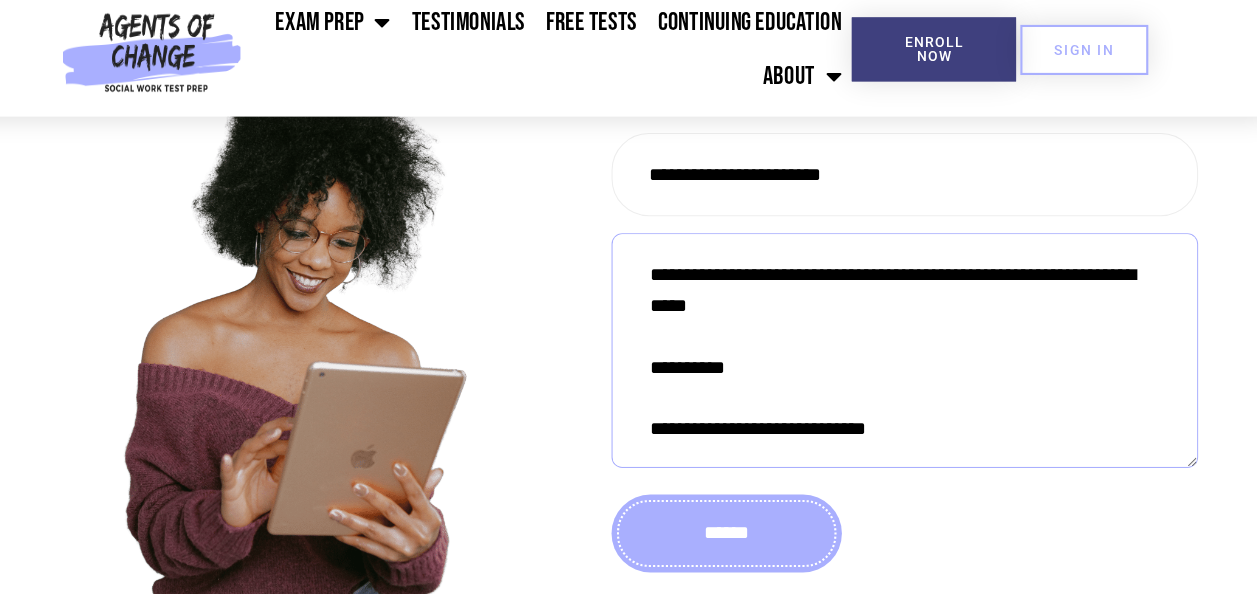 scroll, scrollTop: 325, scrollLeft: 0, axis: vertical 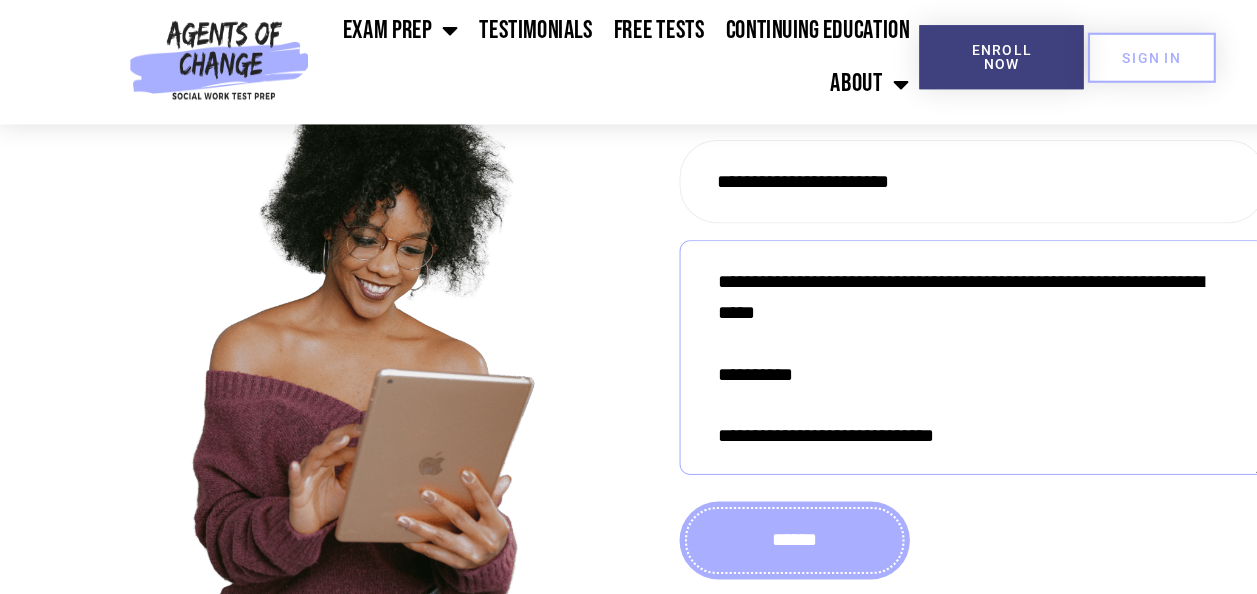 click on "**********" at bounding box center (914, 345) 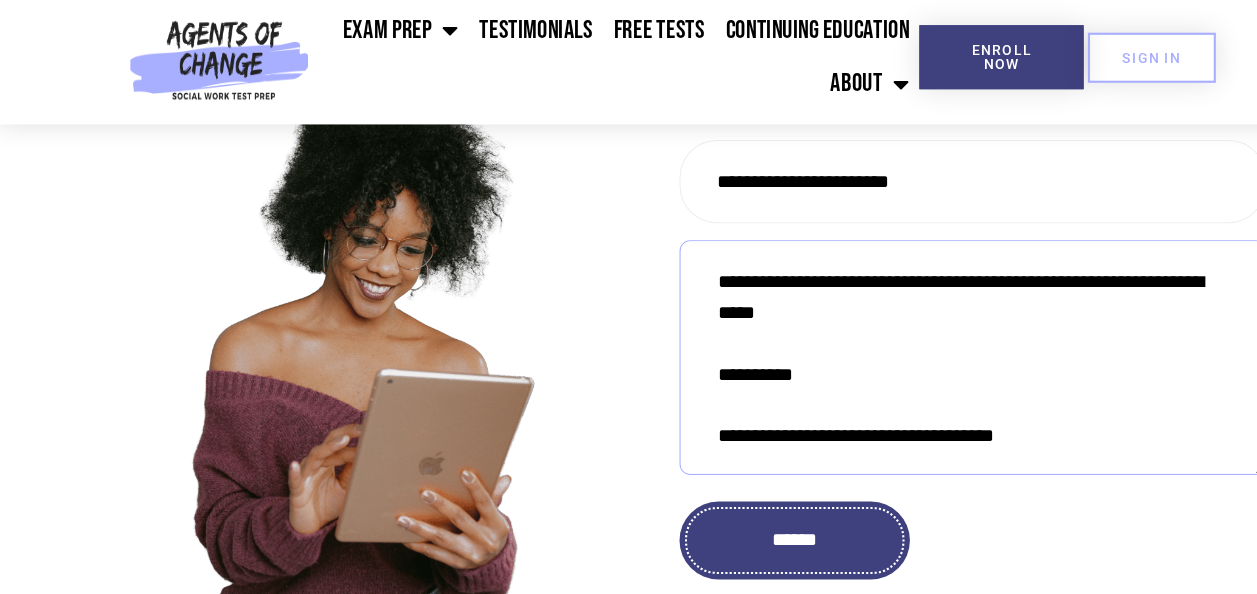 type on "**********" 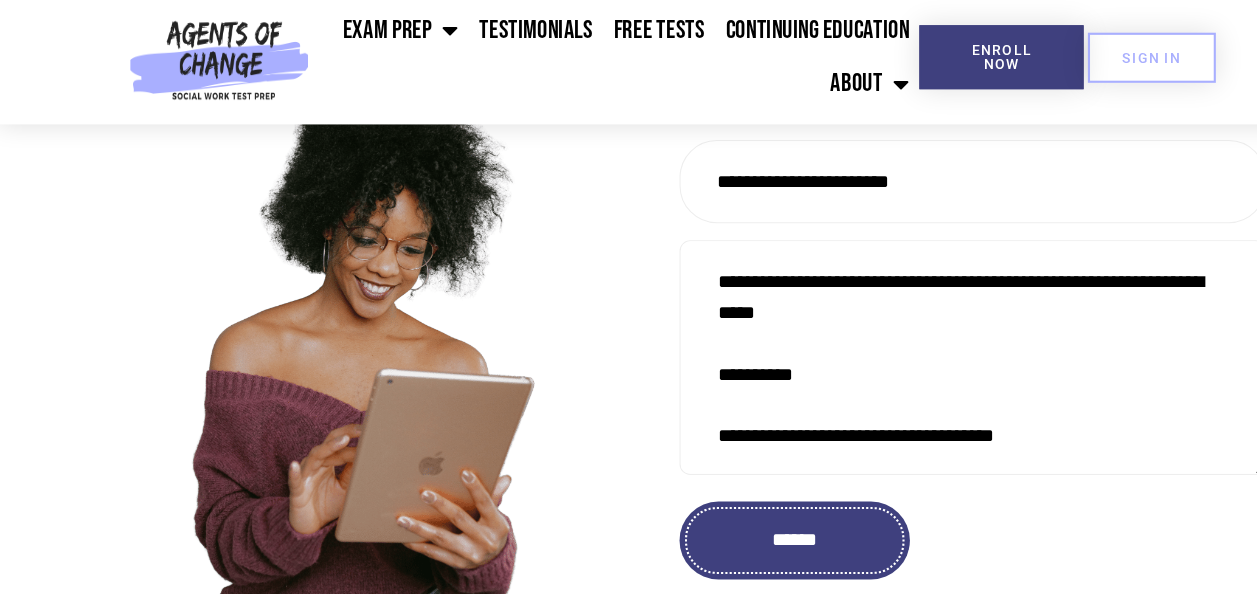 click on "******" at bounding box center (747, 516) 